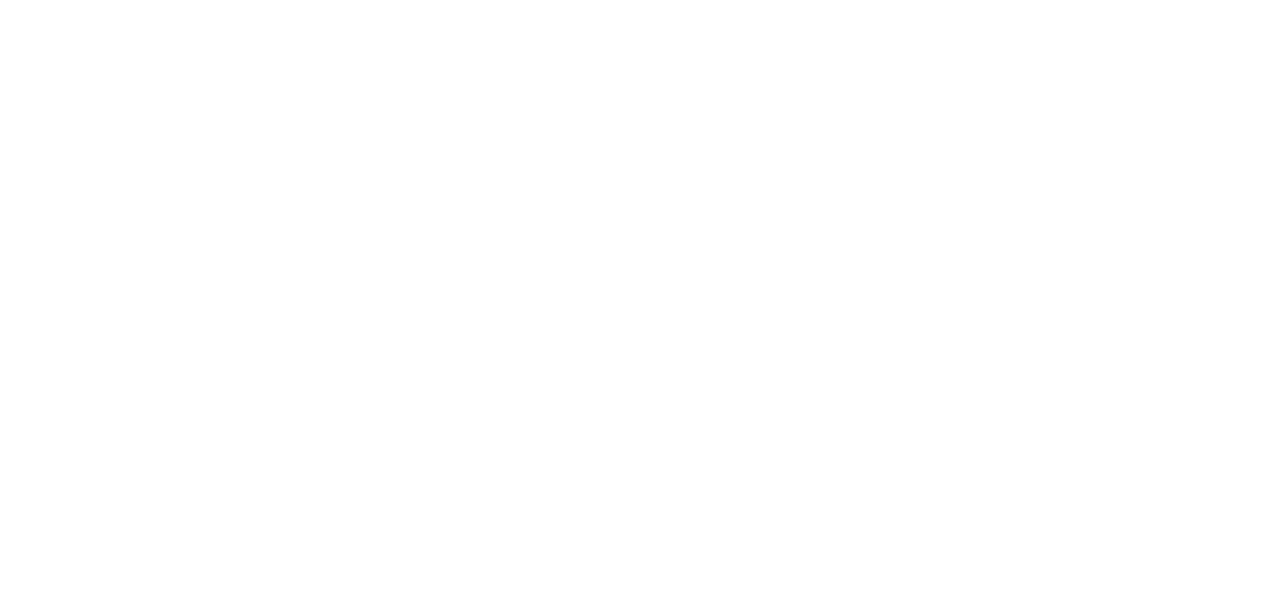 scroll, scrollTop: 0, scrollLeft: 0, axis: both 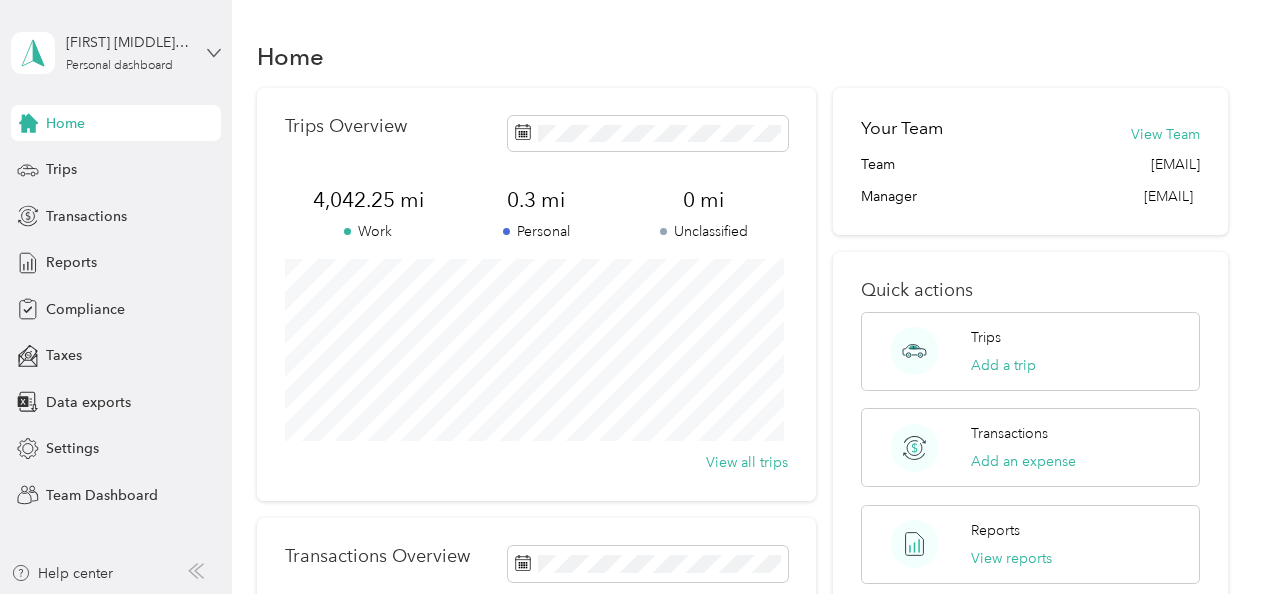click 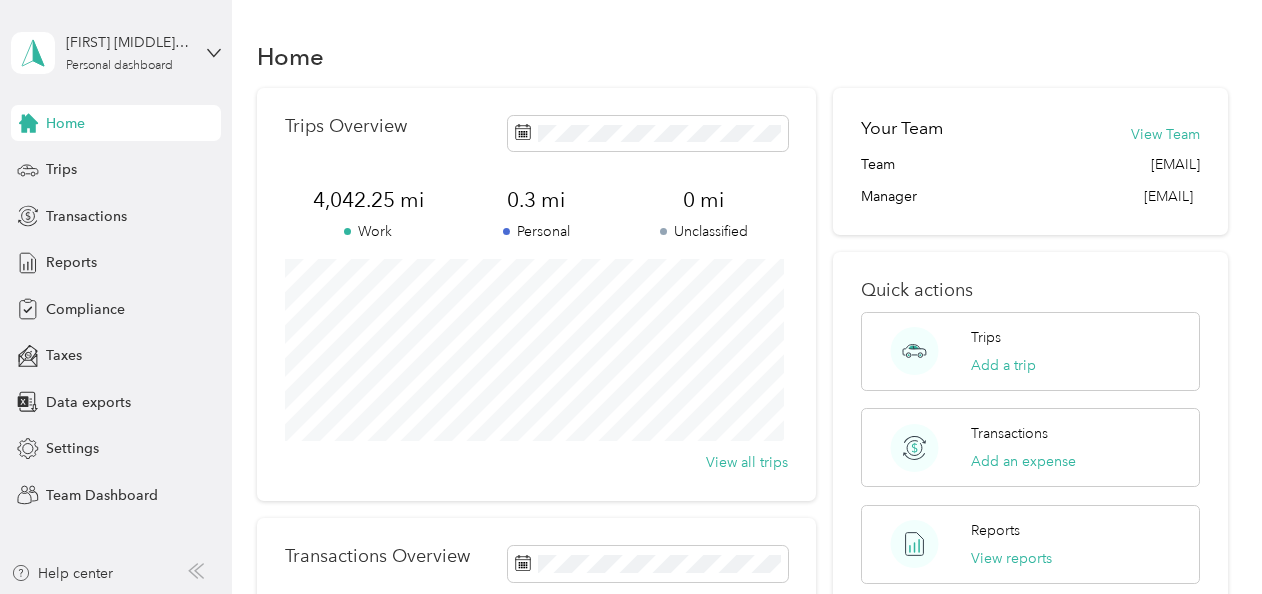 click on "Team dashboard Personal dashboard Log out" at bounding box center [163, 210] 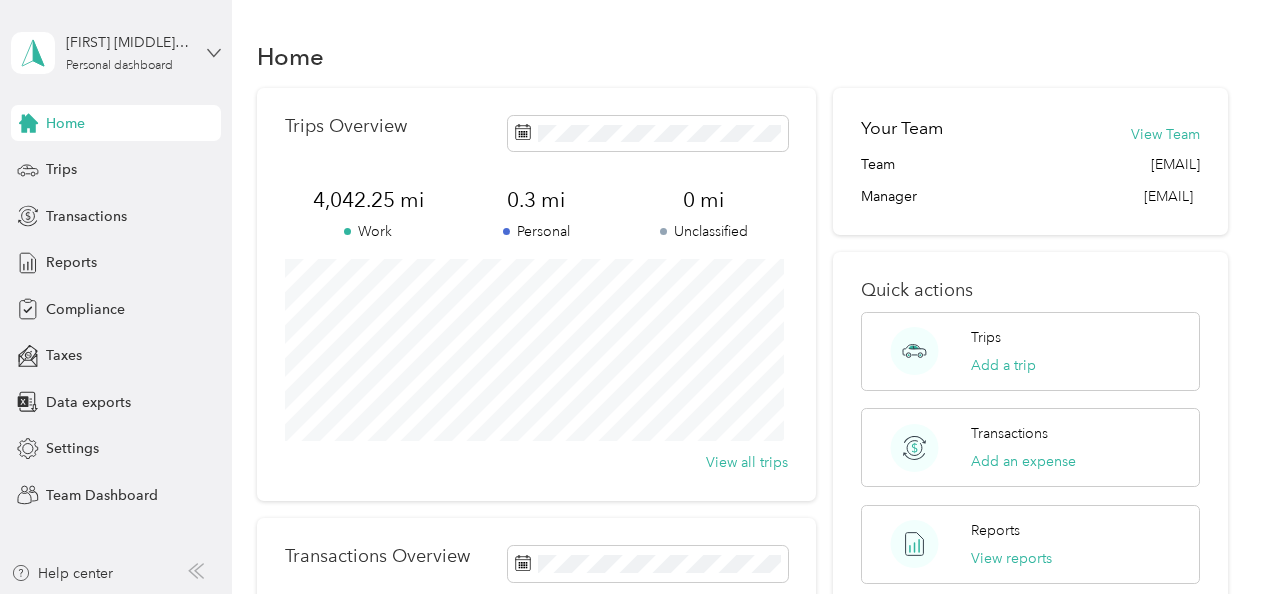 click 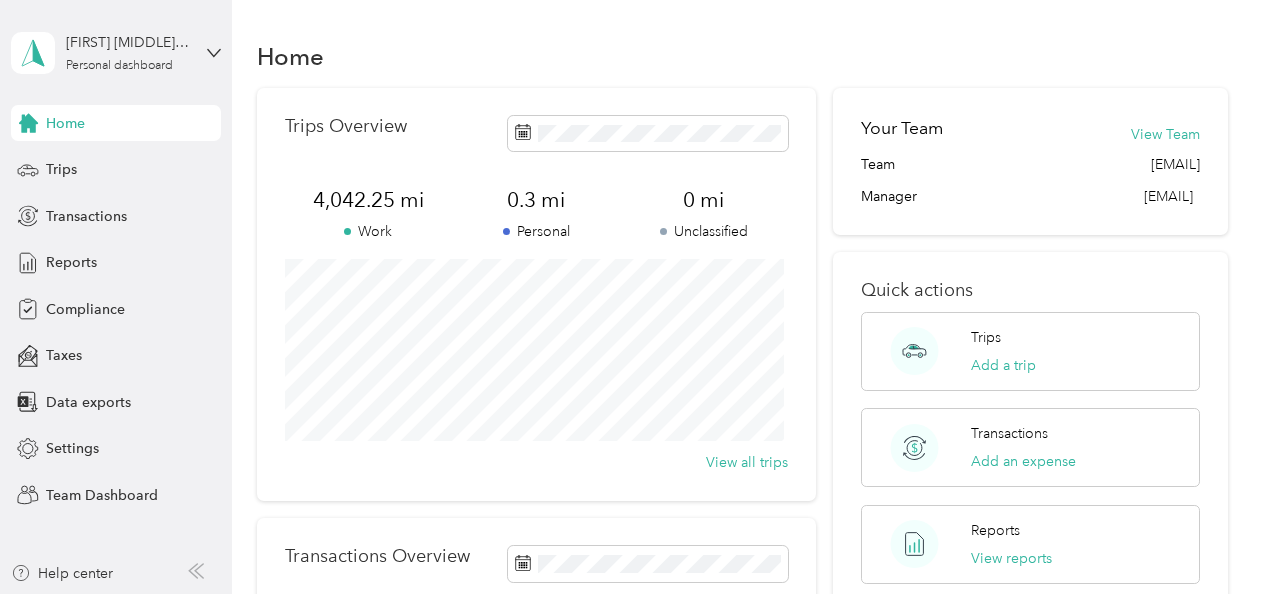 click on "Team dashboard" at bounding box center [82, 164] 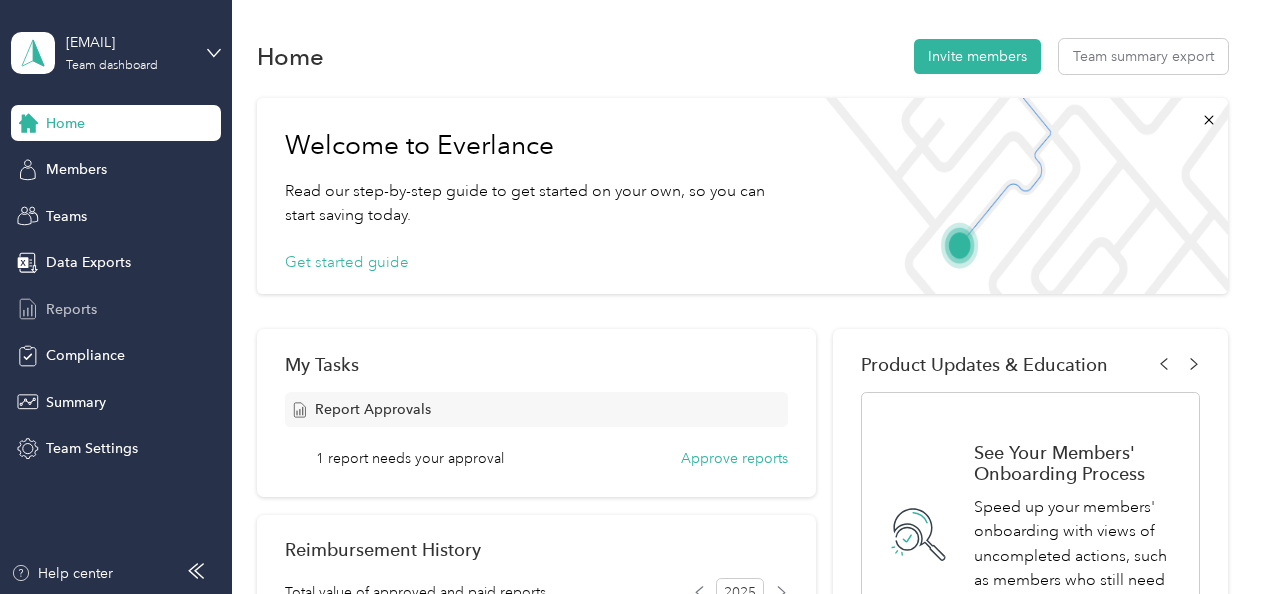 click on "Reports" at bounding box center [71, 309] 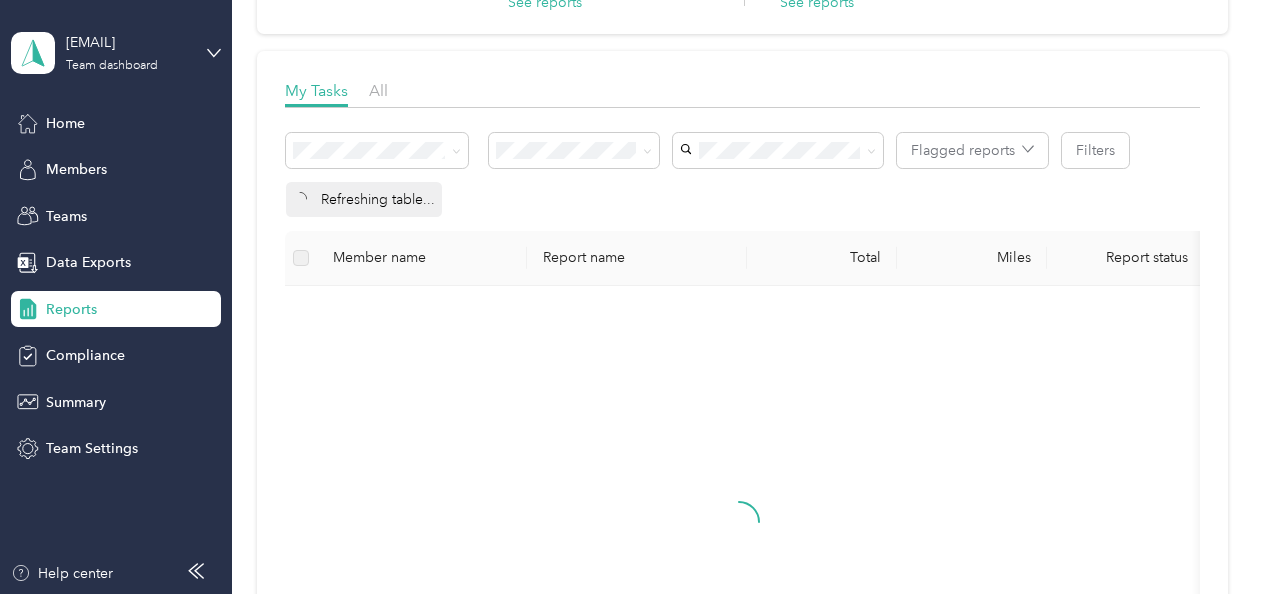 scroll, scrollTop: 300, scrollLeft: 0, axis: vertical 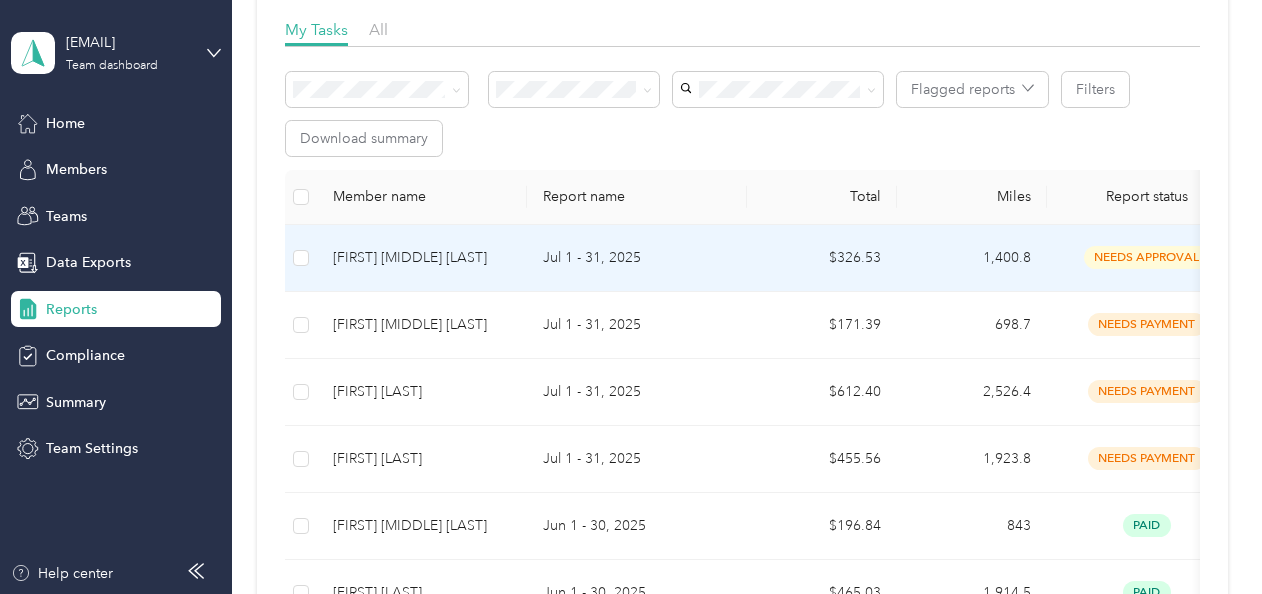 click on "[FIRST] [MIDDLE] [LAST]" at bounding box center [422, 258] 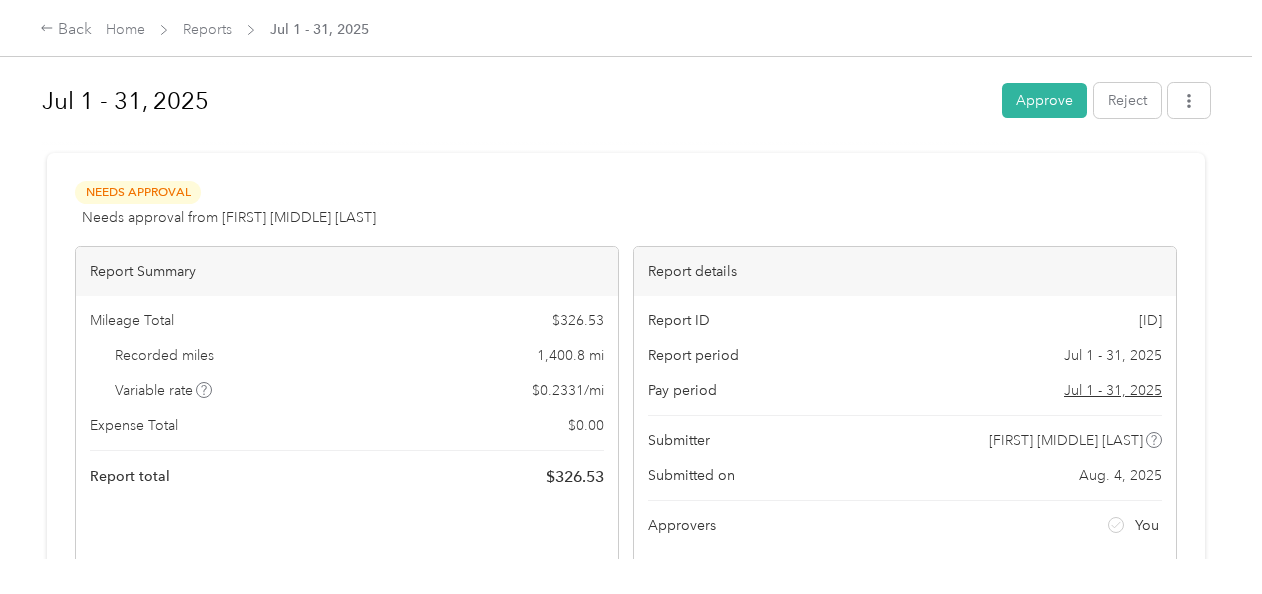 click on "Approve" at bounding box center [1044, 100] 